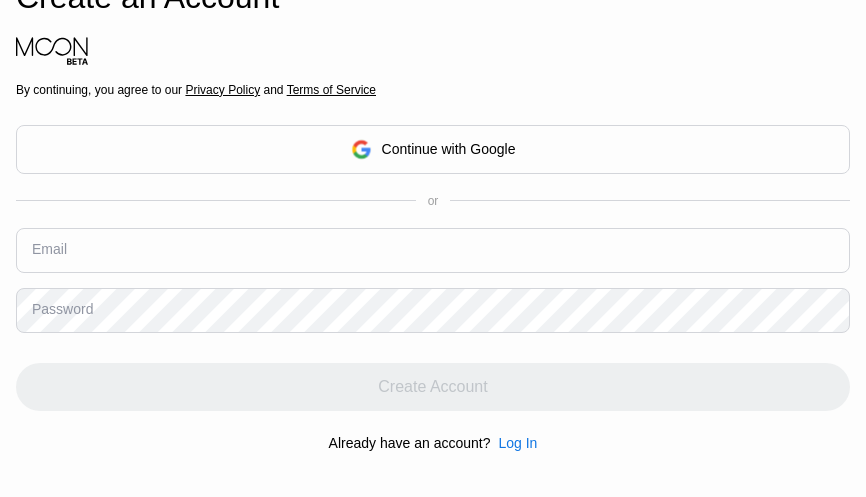 scroll, scrollTop: 0, scrollLeft: 0, axis: both 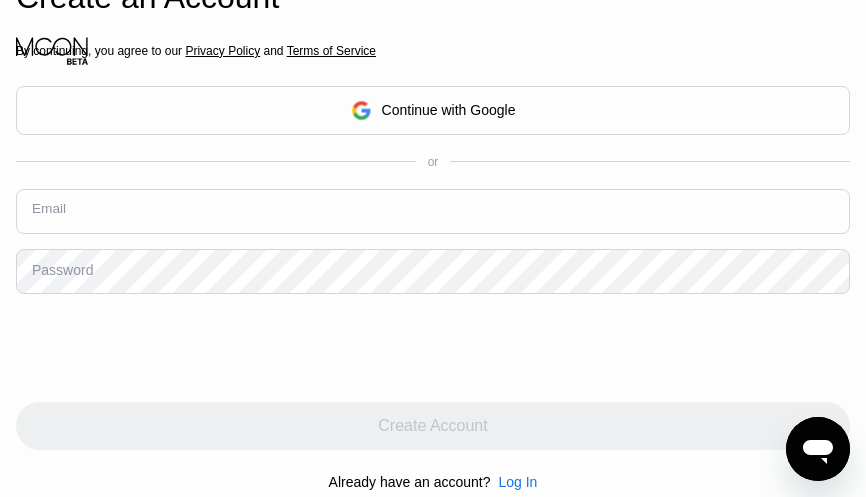 click at bounding box center [433, 211] 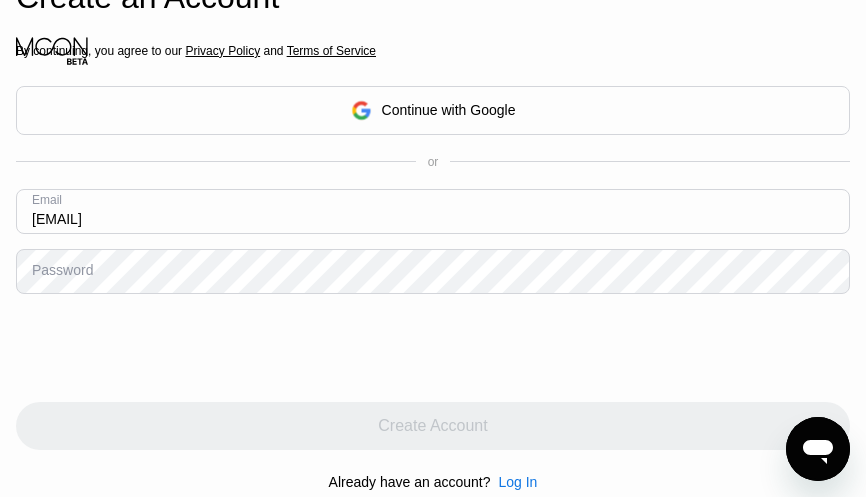 type on "[EMAIL]" 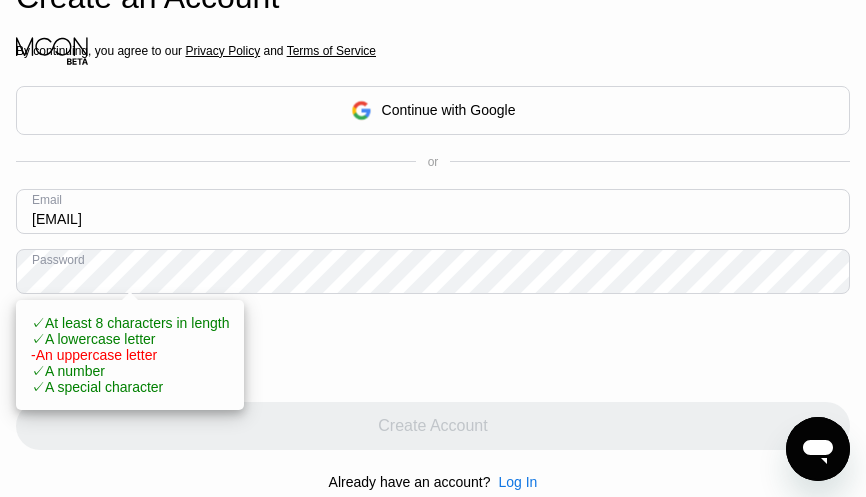 click on "✓  A lowercase letter" at bounding box center [93, 339] 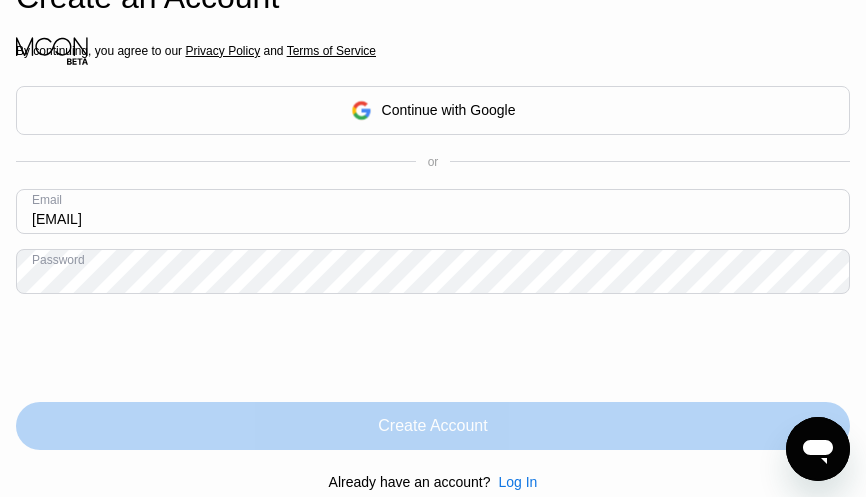 click on "Create Account" at bounding box center (432, 426) 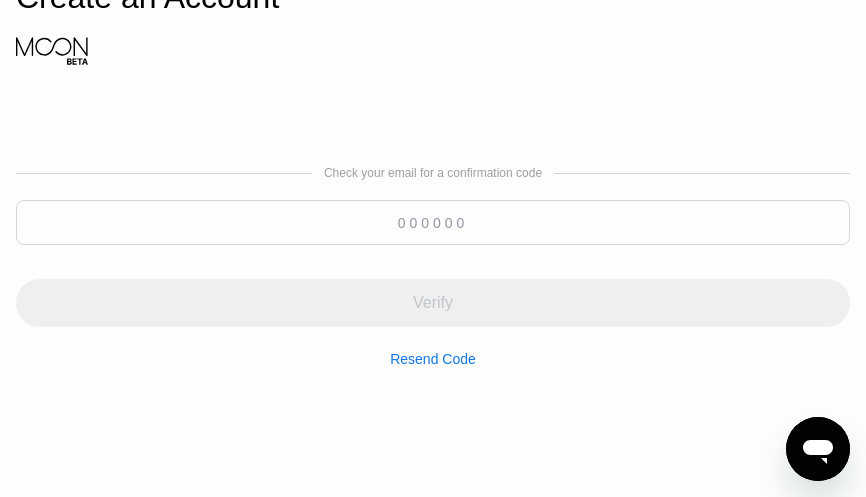 click at bounding box center [433, 222] 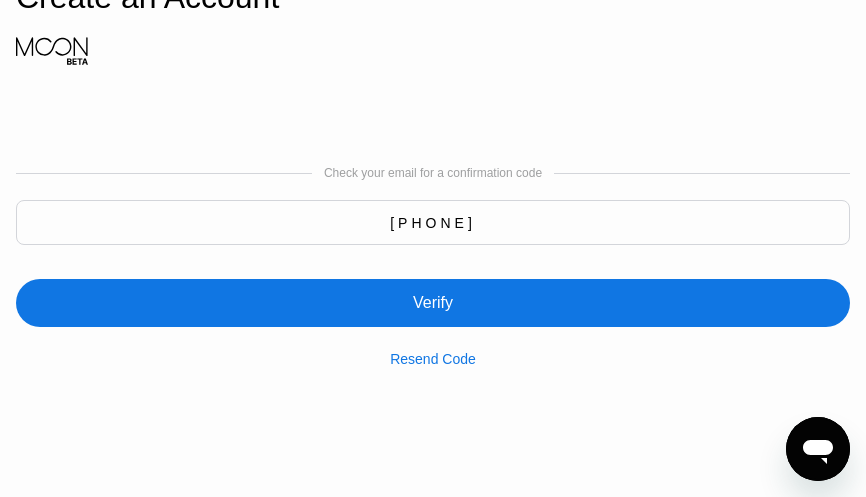 type on "[PHONE]" 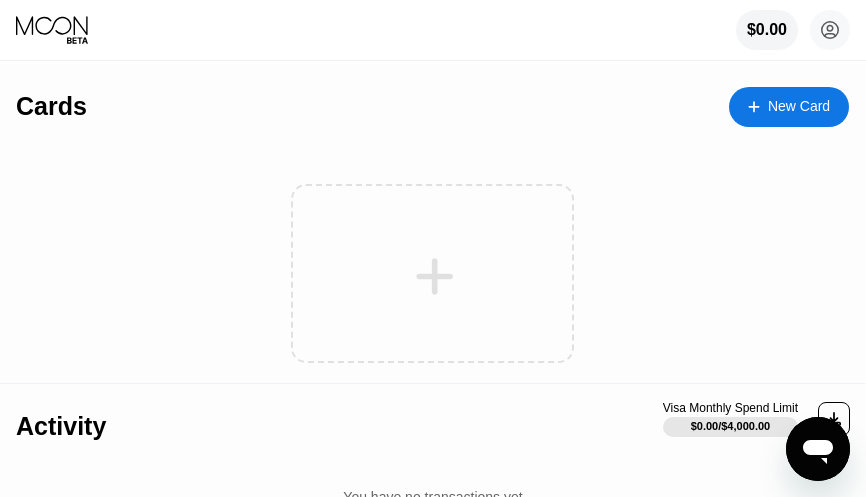 click on "Cards    New Card" at bounding box center [432, 99] 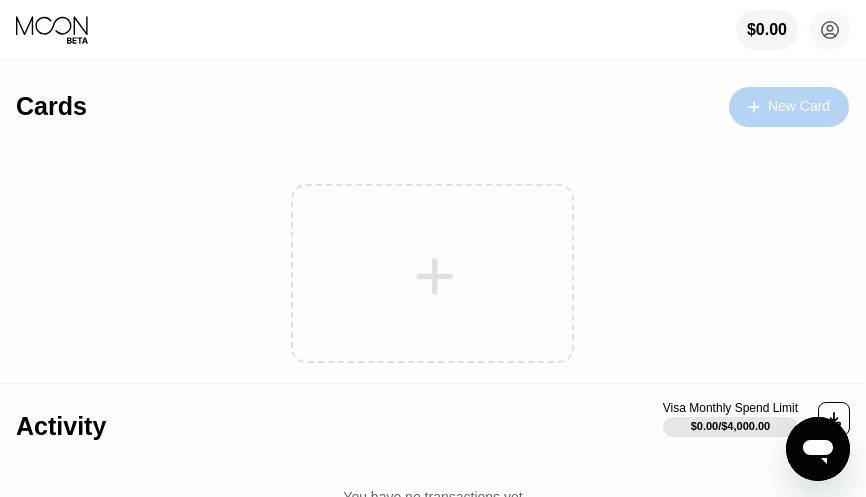 click on "New Card" at bounding box center [799, 106] 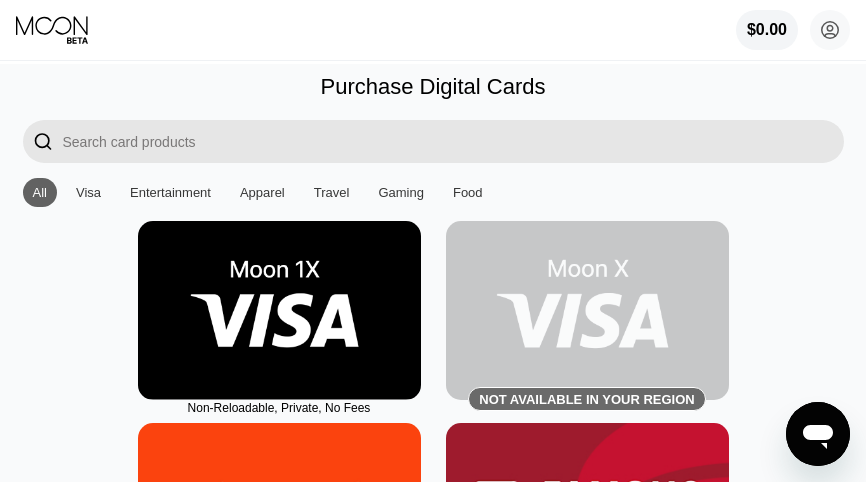 click at bounding box center (279, 310) 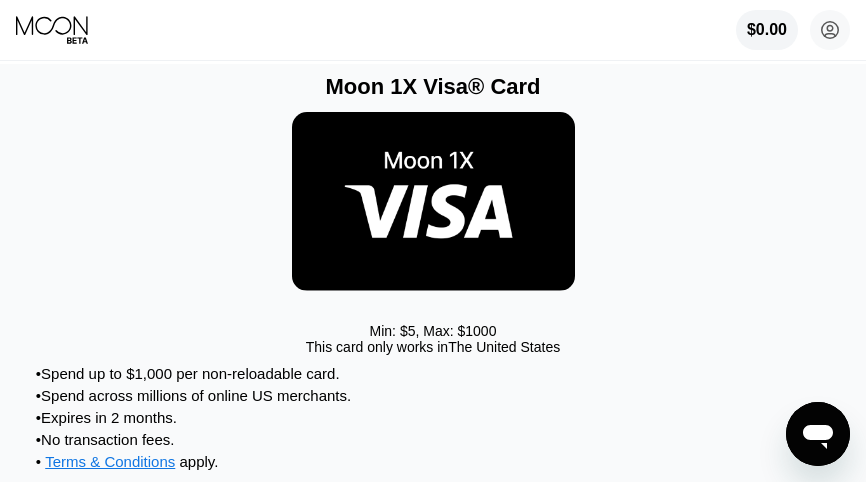 scroll, scrollTop: 300, scrollLeft: 0, axis: vertical 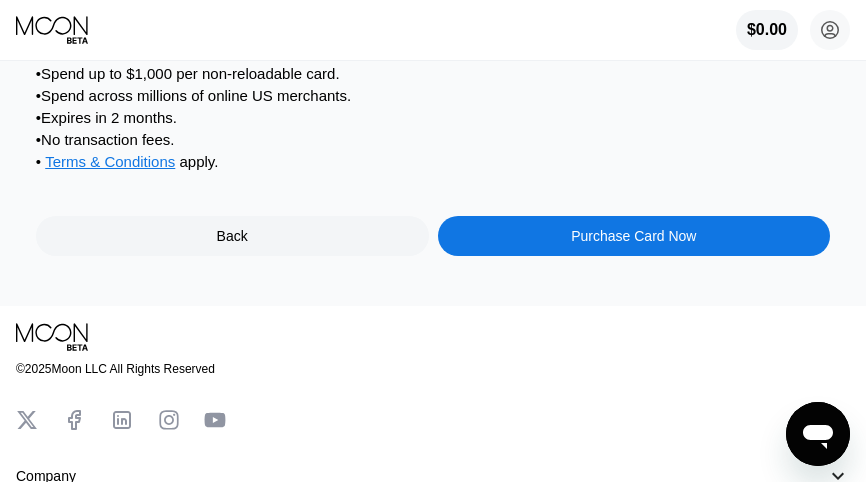 click on "Purchase Card Now" at bounding box center (634, 236) 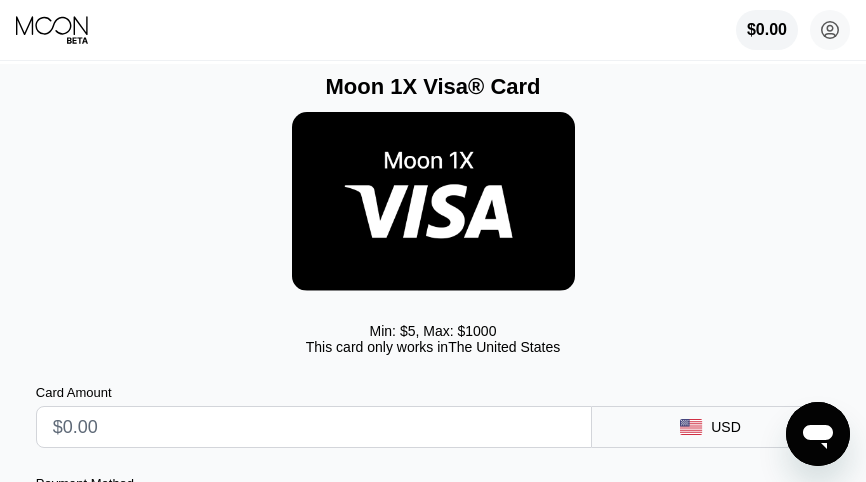 scroll, scrollTop: 300, scrollLeft: 0, axis: vertical 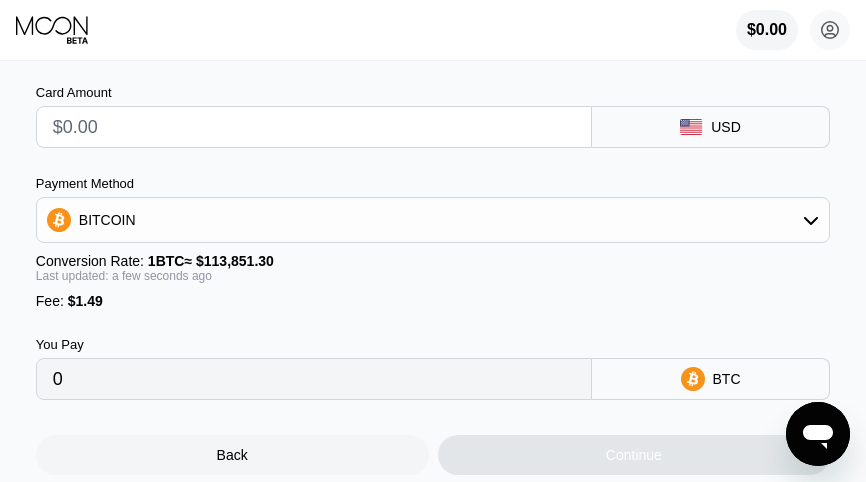 click at bounding box center [314, 127] 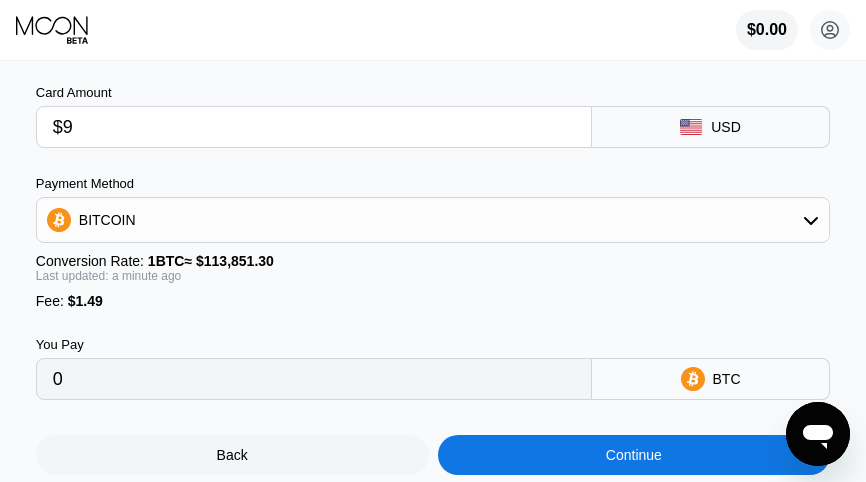 type on "0.00009214" 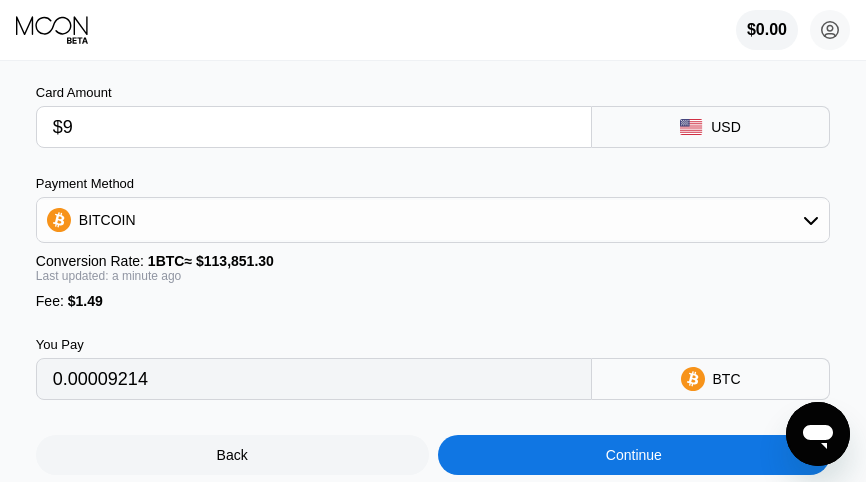 type on "$98" 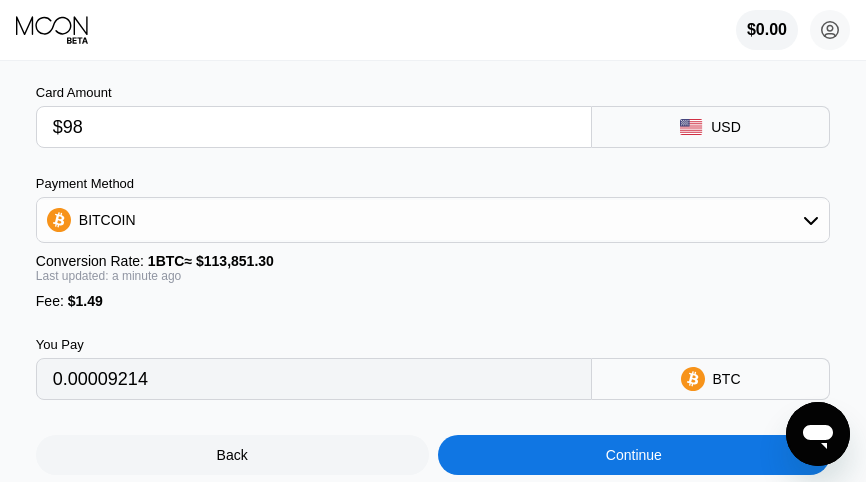 type on "0.00087386" 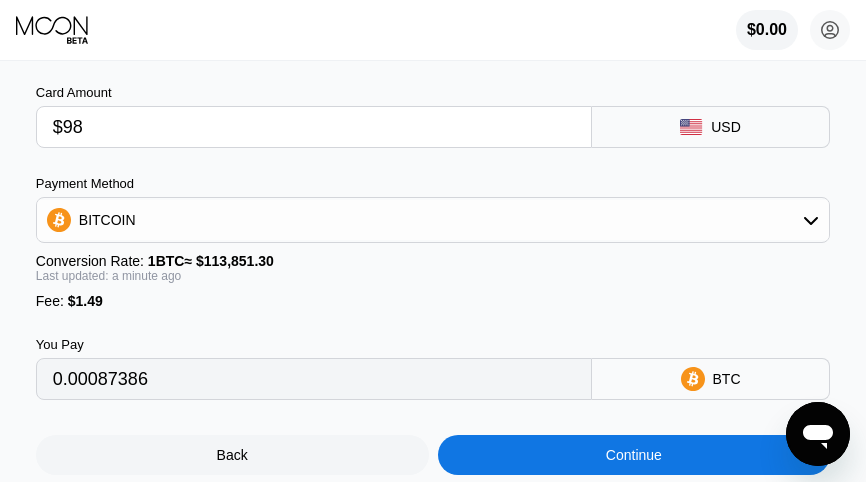 scroll, scrollTop: 500, scrollLeft: 0, axis: vertical 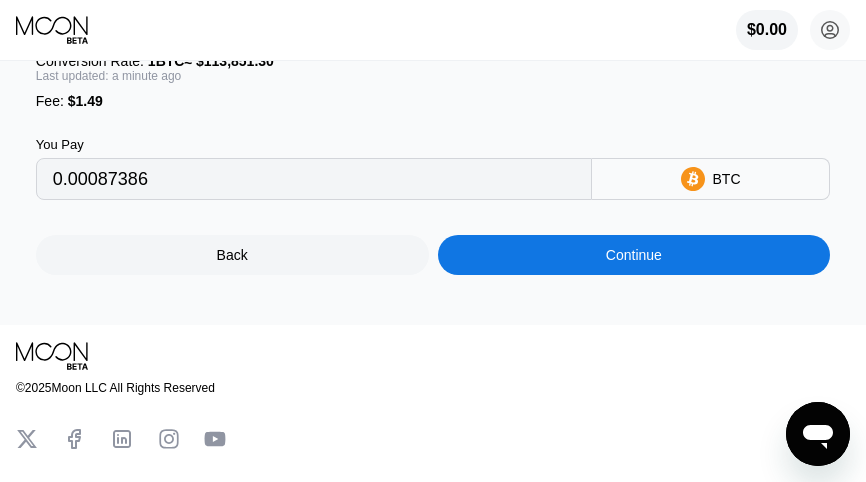 click on "Continue" at bounding box center (634, 255) 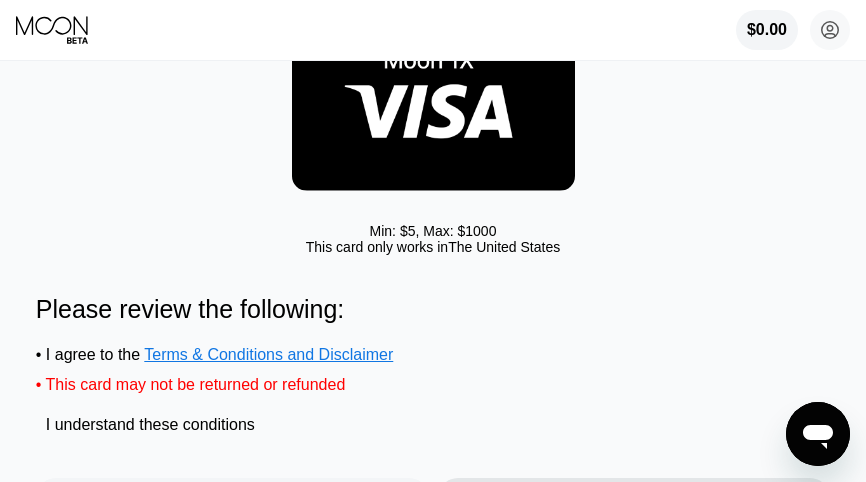 scroll, scrollTop: 200, scrollLeft: 0, axis: vertical 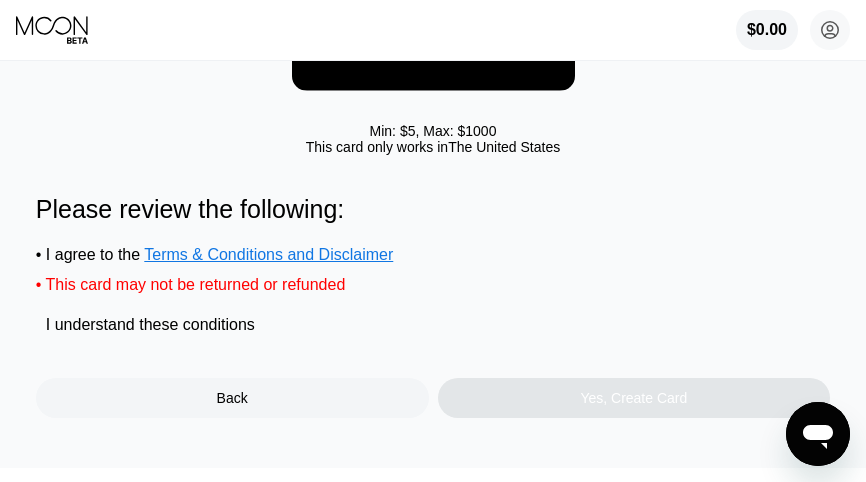 click on "I understand these conditions" at bounding box center (150, 325) 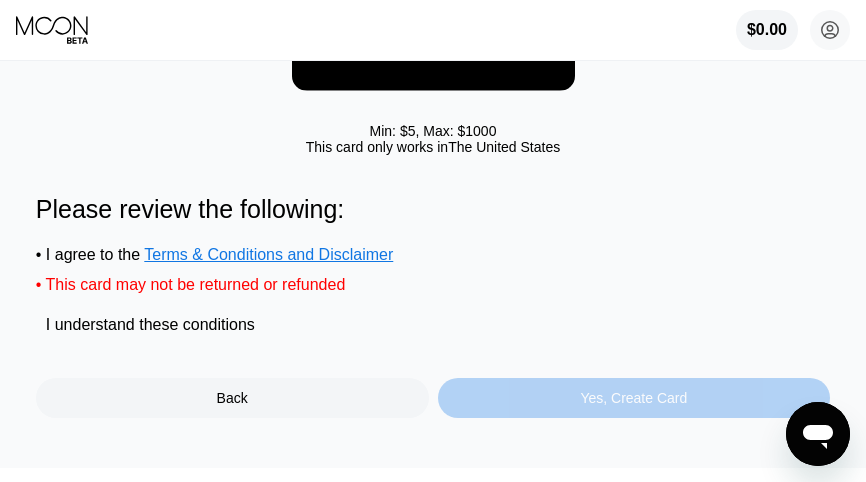 click on "Yes, Create Card" at bounding box center [633, 398] 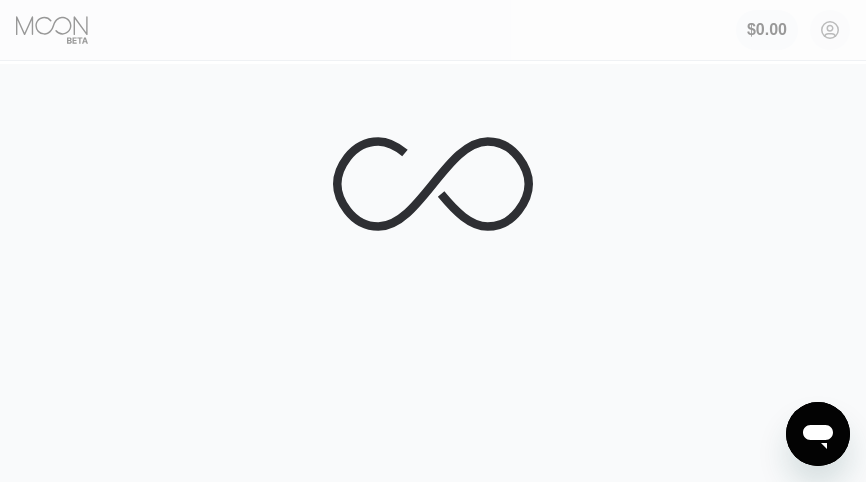 scroll, scrollTop: 0, scrollLeft: 0, axis: both 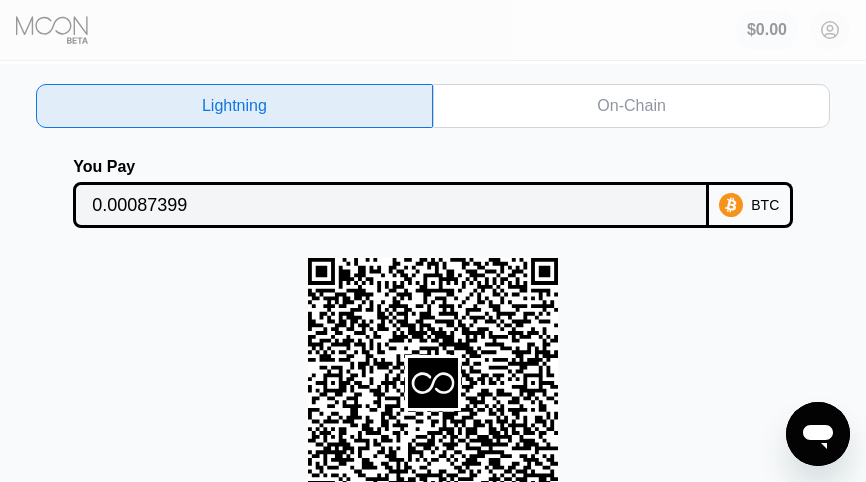 click on "On-Chain" at bounding box center [631, 106] 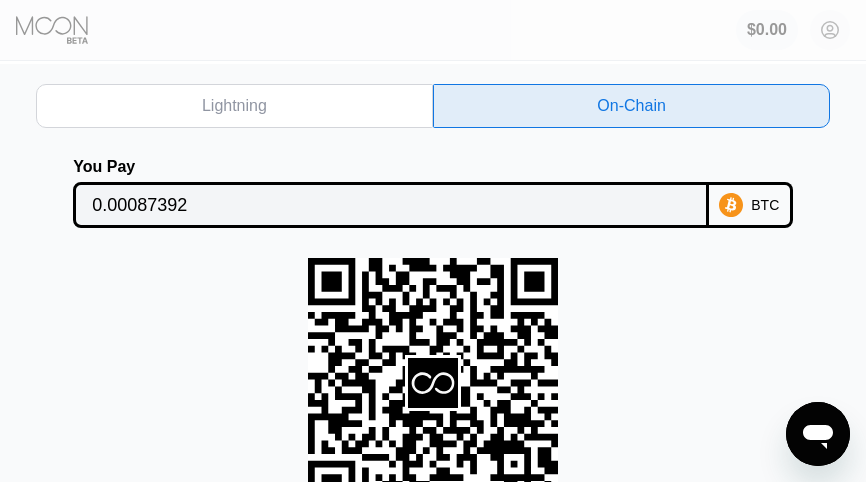 click on "0.00087392" at bounding box center (391, 205) 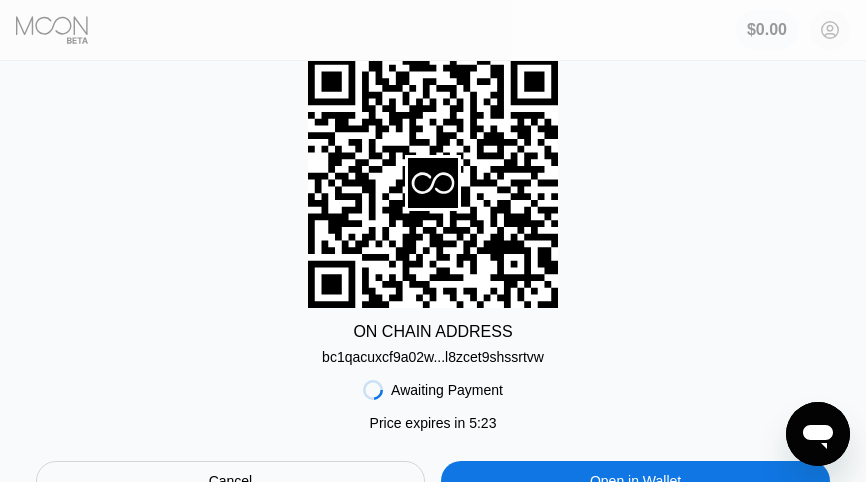 click on "bc1qacuxcf9a02w...l8zcet9shssrtvw" at bounding box center (433, 357) 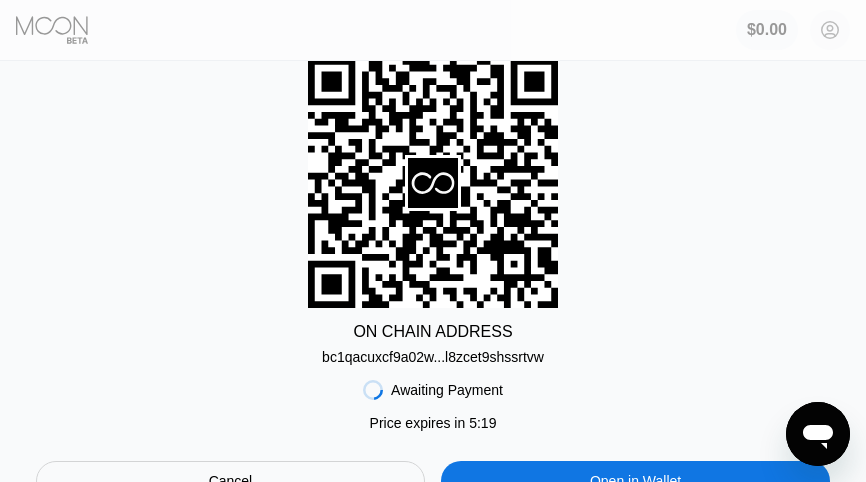 scroll, scrollTop: 400, scrollLeft: 0, axis: vertical 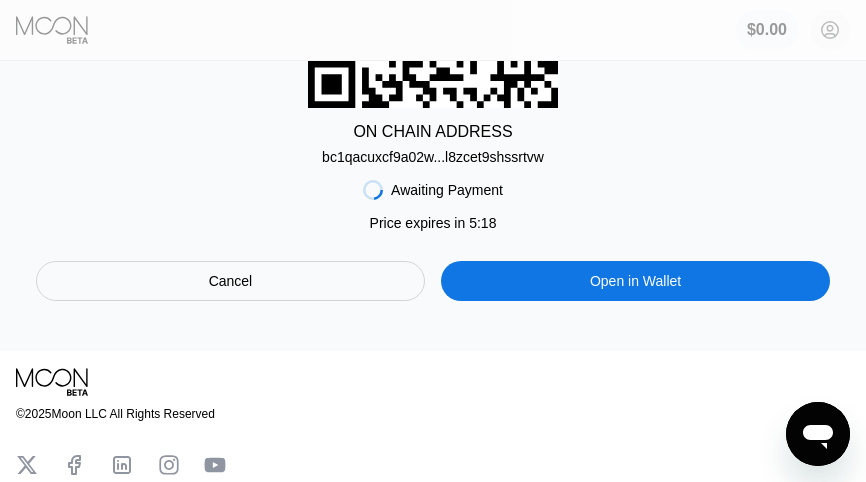 click on "bc1qacuxcf9a02w...l8zcet9shssrtvw" at bounding box center [433, 157] 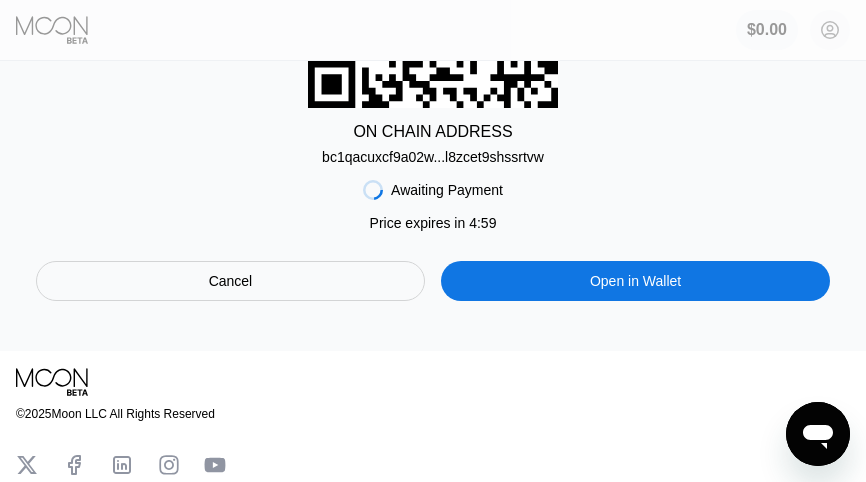 click on "bc1qacuxcf9a02w...l8zcet9shssrtvw" at bounding box center [433, 157] 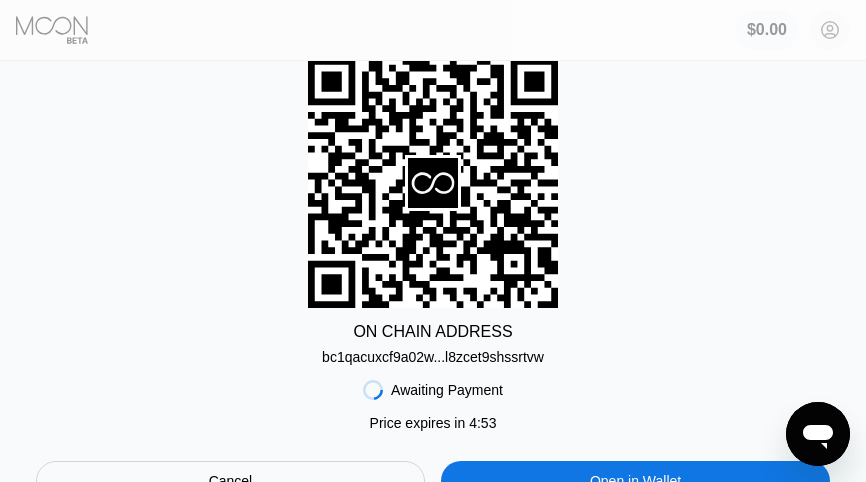 scroll, scrollTop: 0, scrollLeft: 0, axis: both 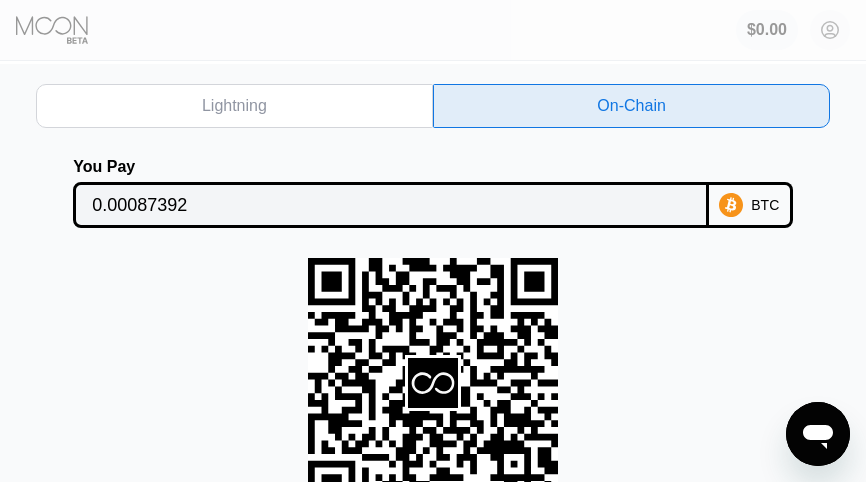click on "0.00087392" at bounding box center [391, 205] 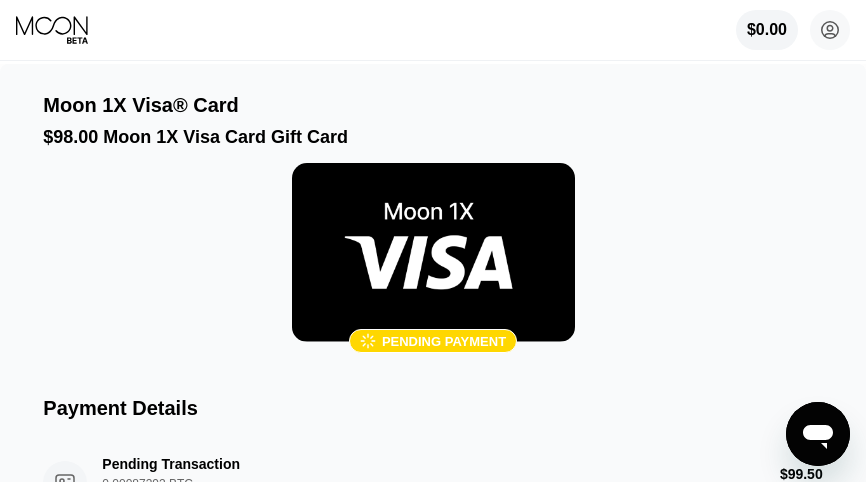 scroll, scrollTop: 0, scrollLeft: 0, axis: both 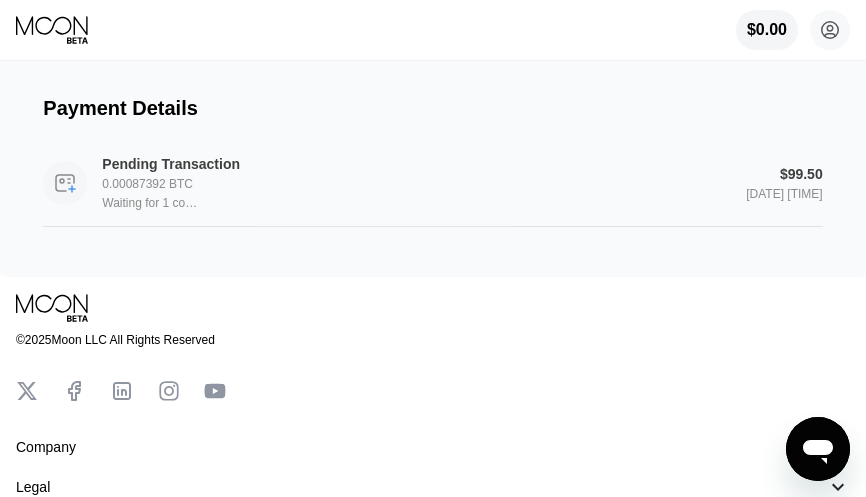 click on "0.00087392 BTC" at bounding box center [152, 184] 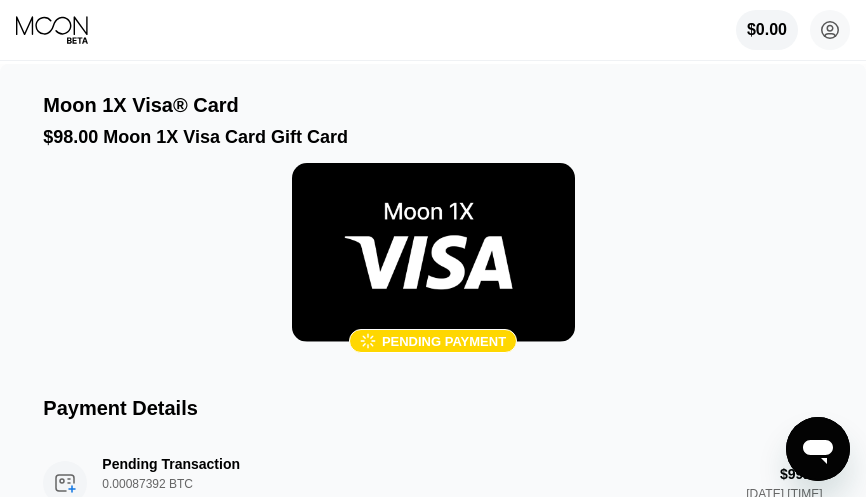 scroll, scrollTop: 300, scrollLeft: 0, axis: vertical 